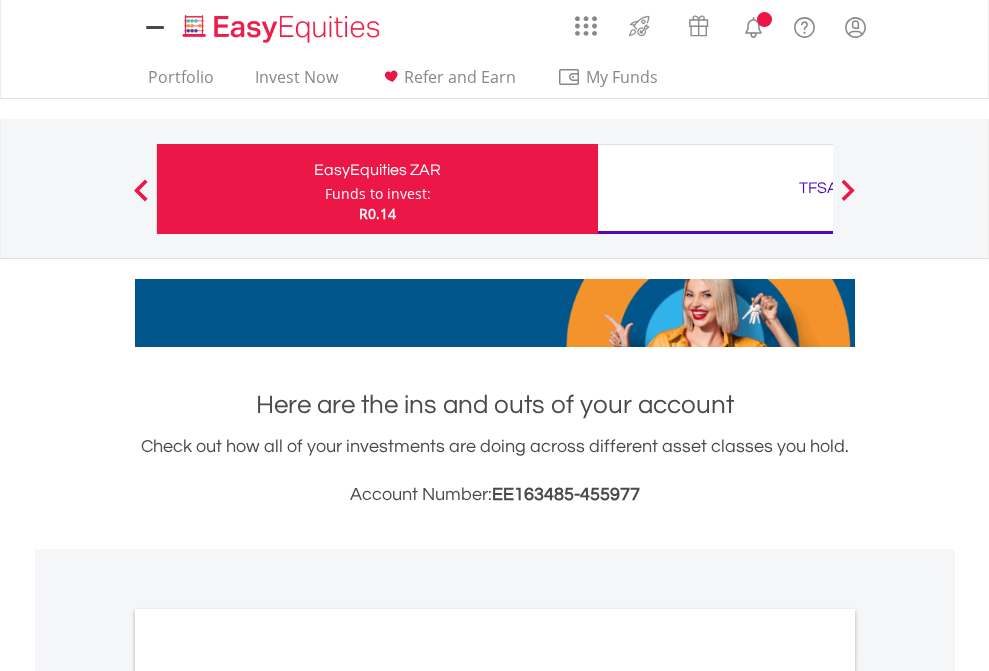 scroll, scrollTop: 0, scrollLeft: 0, axis: both 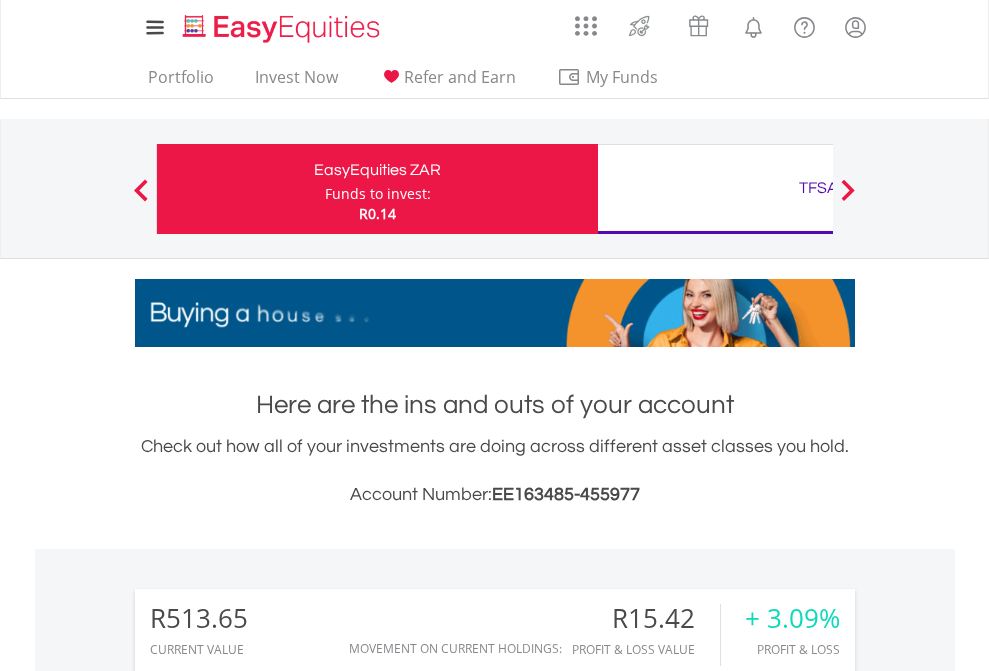 click on "Funds to invest:" at bounding box center [378, 194] 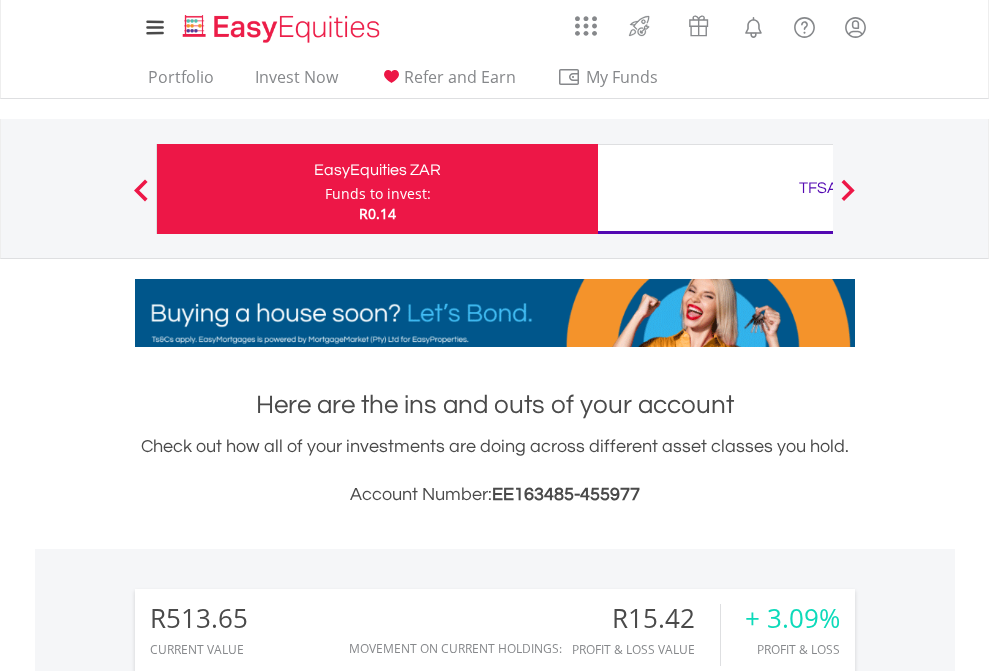 scroll, scrollTop: 999808, scrollLeft: 999687, axis: both 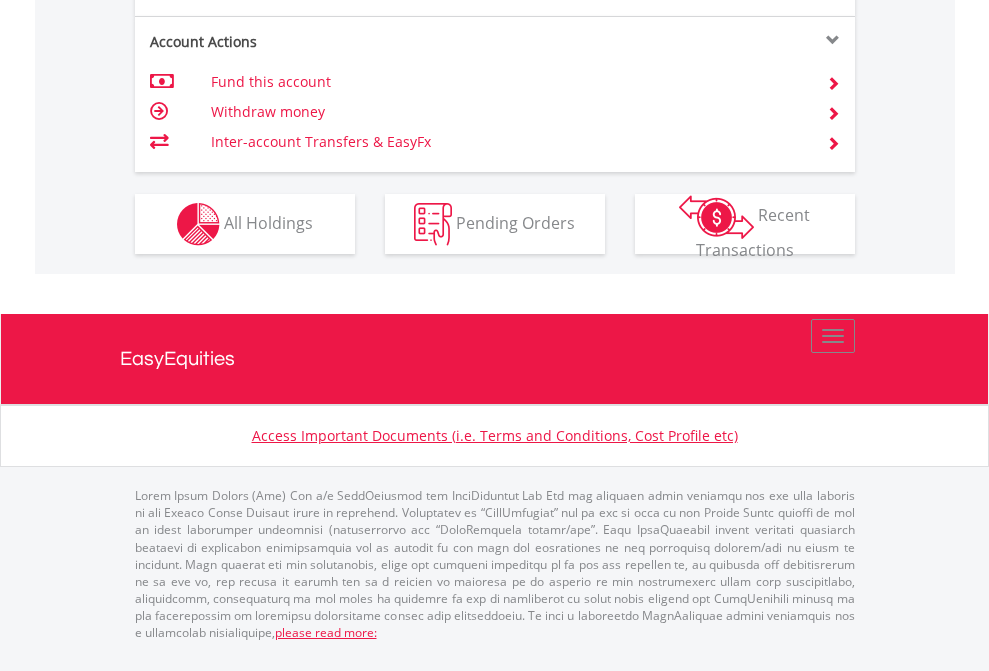 click on "Investment types" at bounding box center [706, -337] 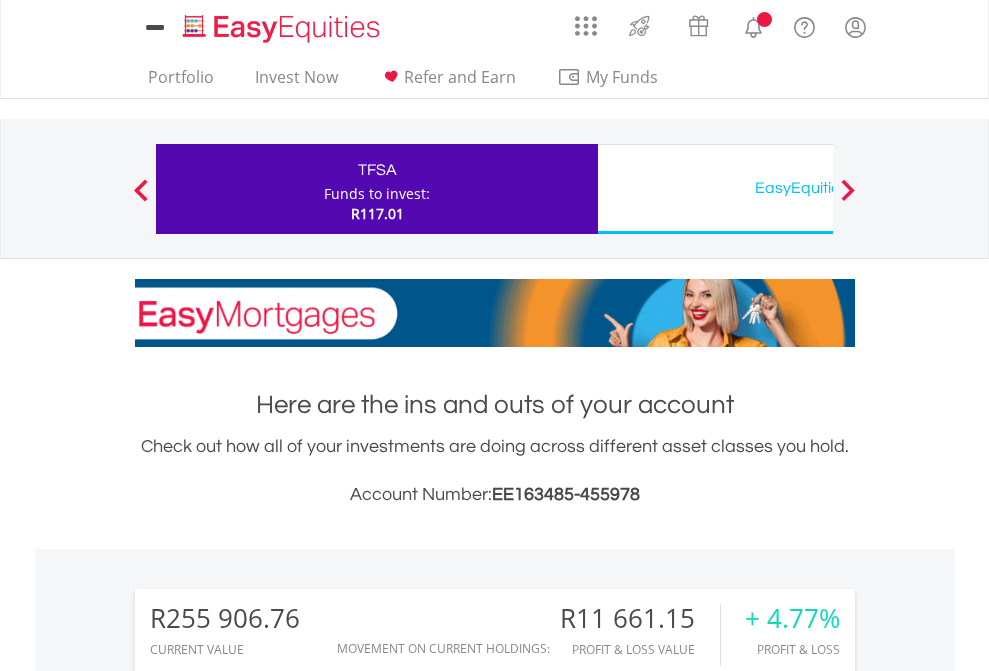 scroll, scrollTop: 0, scrollLeft: 0, axis: both 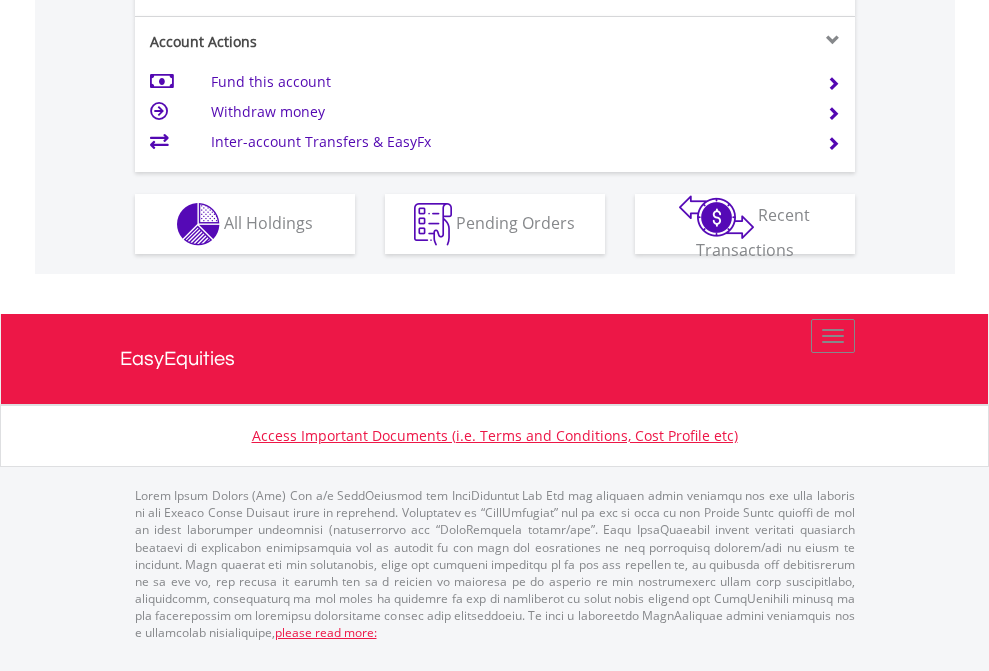 click on "Investment types" at bounding box center [706, -337] 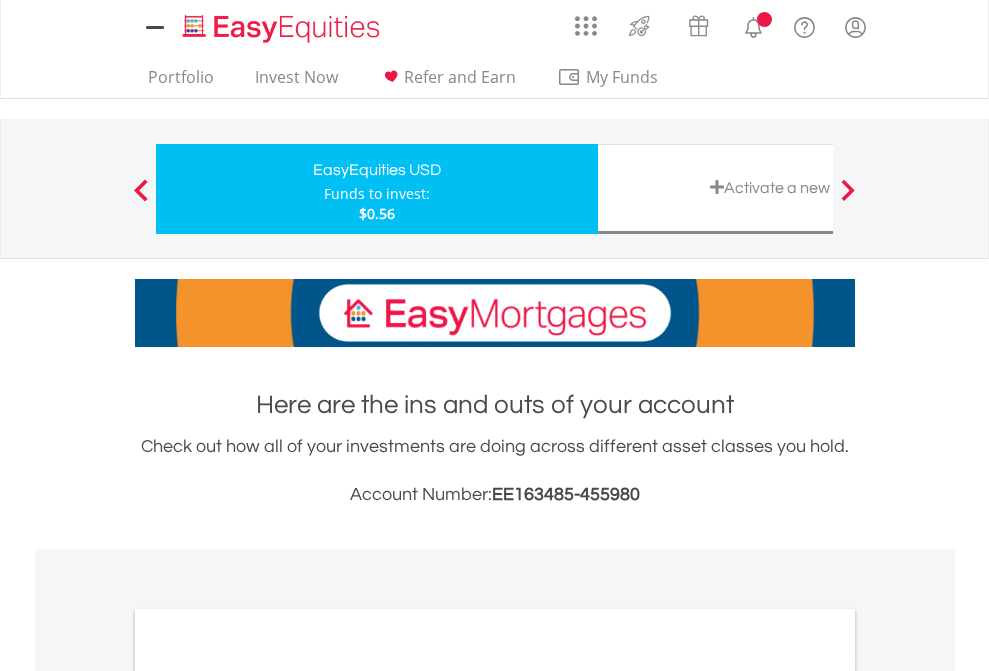 scroll, scrollTop: 0, scrollLeft: 0, axis: both 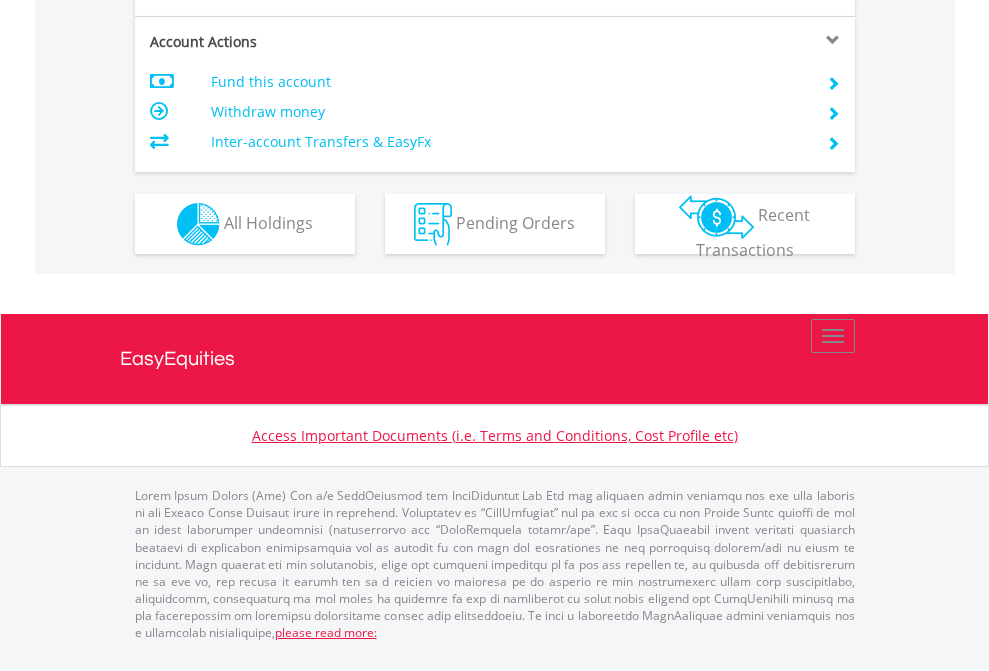 click on "Investment types" at bounding box center (706, -337) 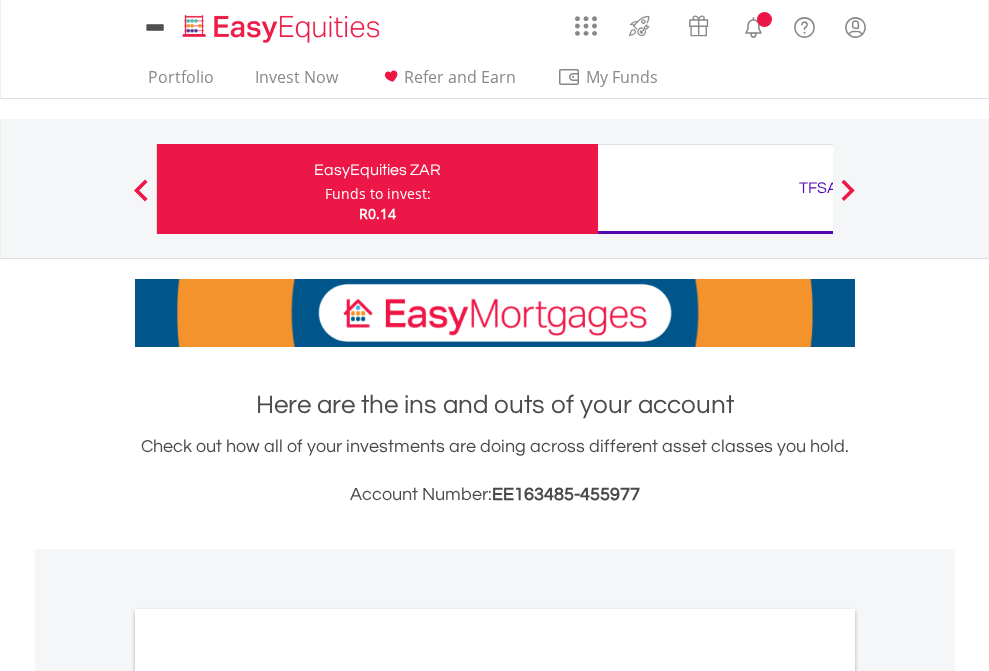 scroll, scrollTop: 0, scrollLeft: 0, axis: both 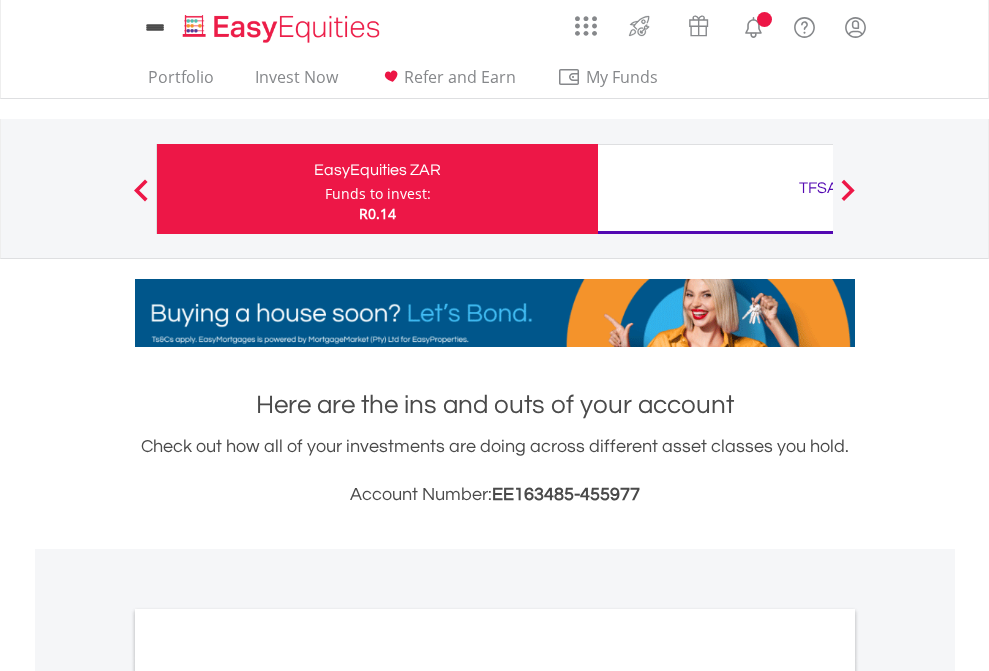 click on "All Holdings" at bounding box center [268, 1096] 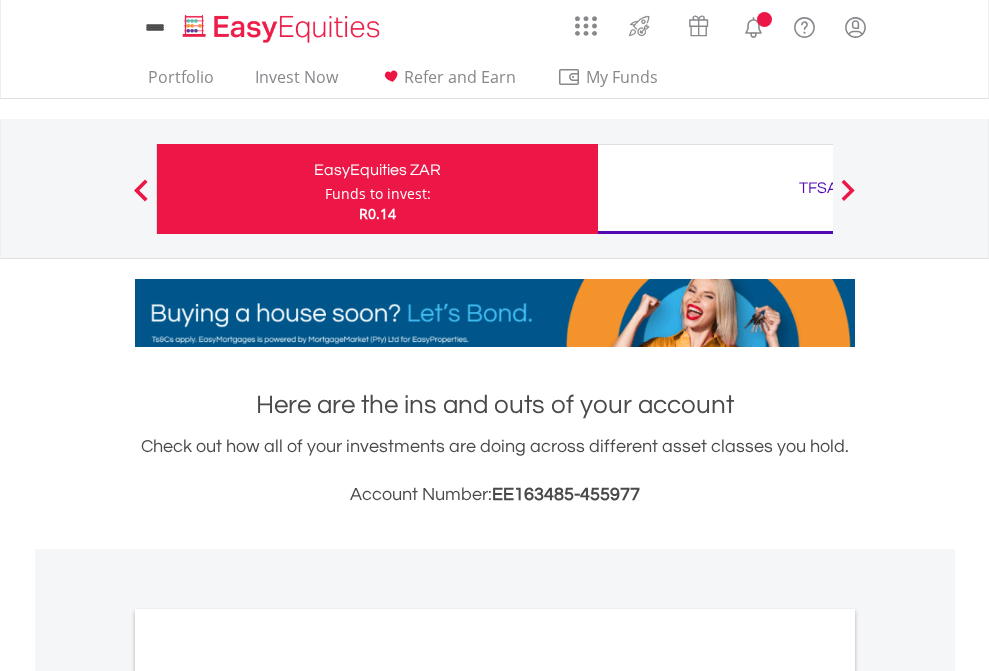 scroll, scrollTop: 1202, scrollLeft: 0, axis: vertical 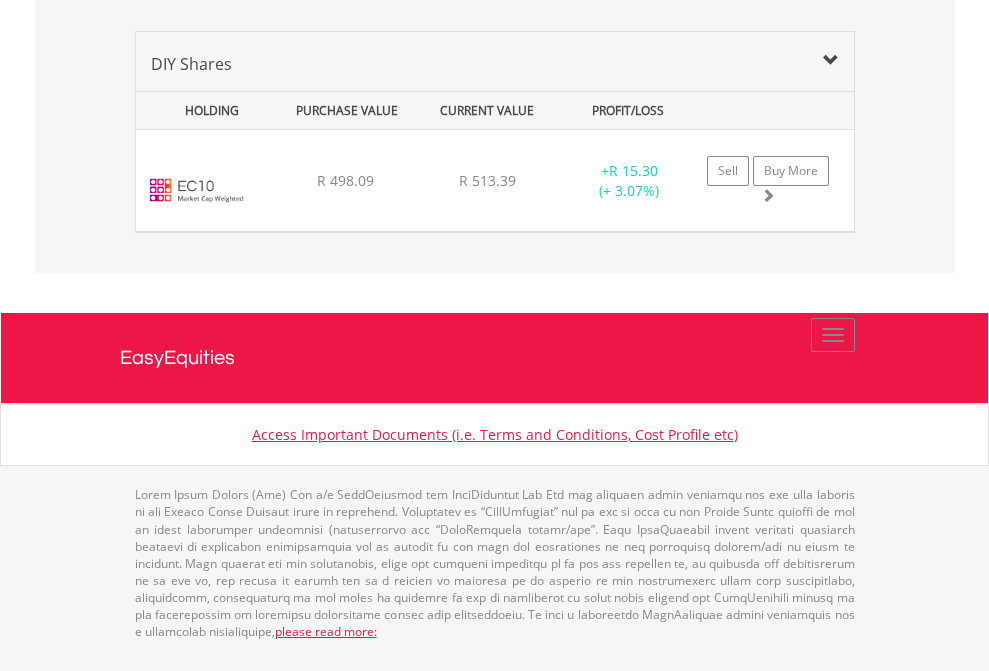 click on "TFSA" at bounding box center [818, -1339] 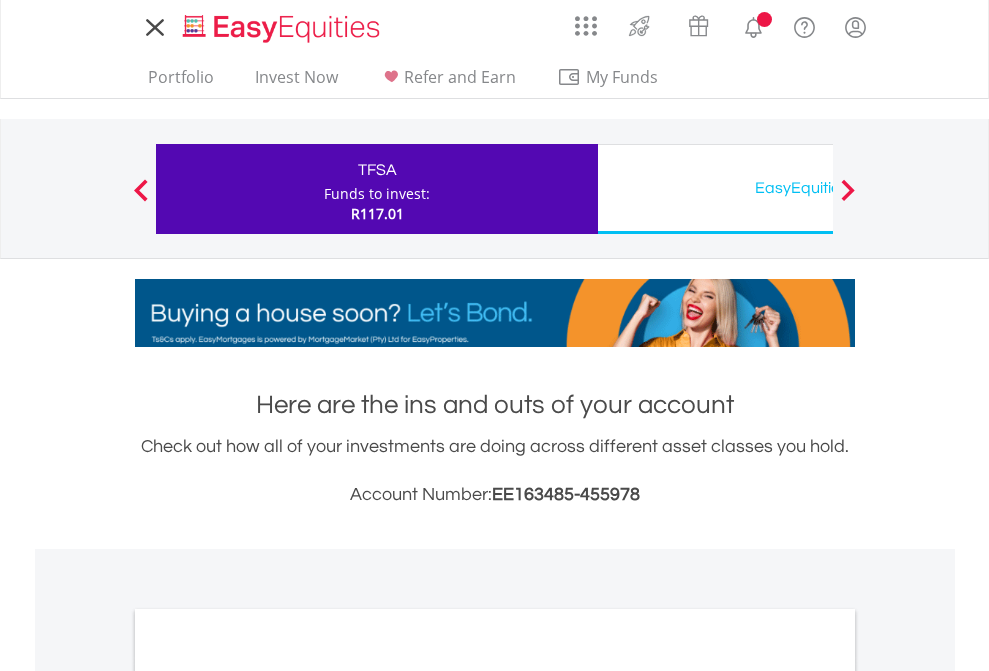 scroll, scrollTop: 0, scrollLeft: 0, axis: both 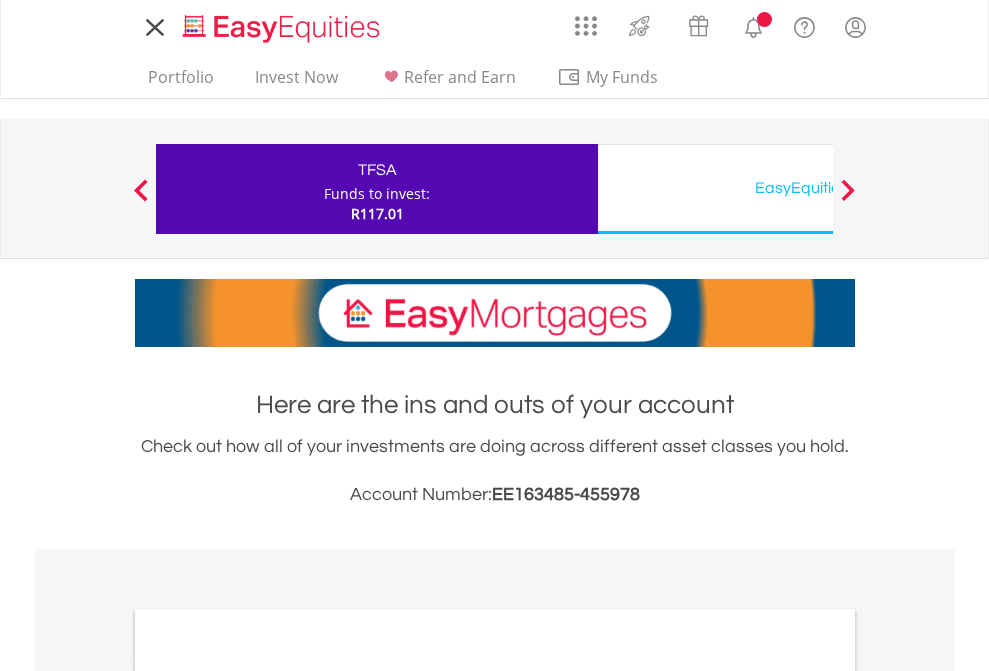 click on "All Holdings" at bounding box center (268, 1096) 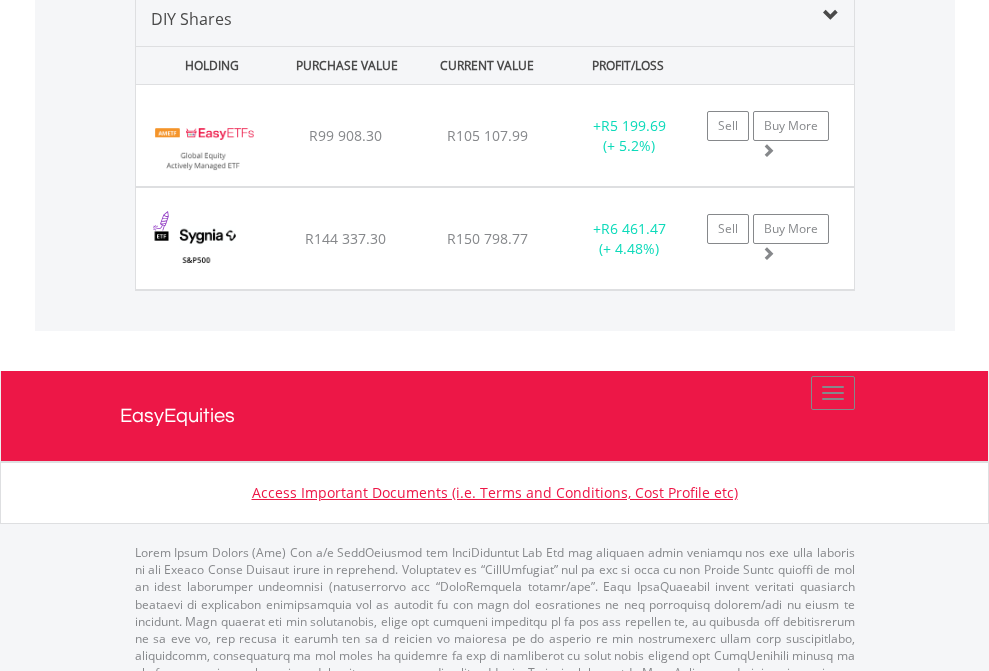 scroll, scrollTop: 1933, scrollLeft: 0, axis: vertical 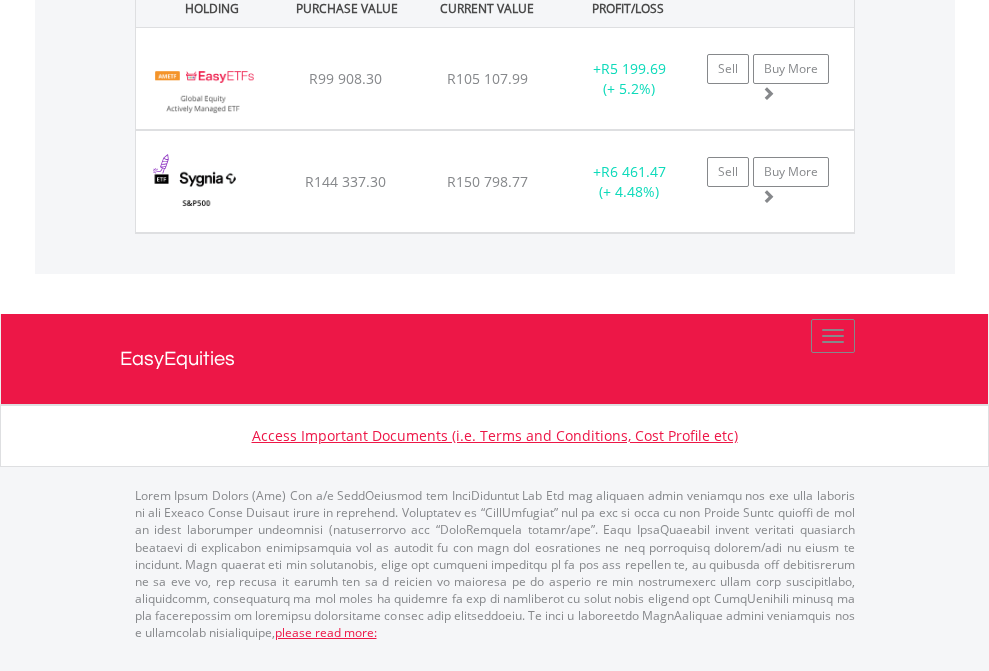 click on "EasyEquities USD" at bounding box center (818, -1071) 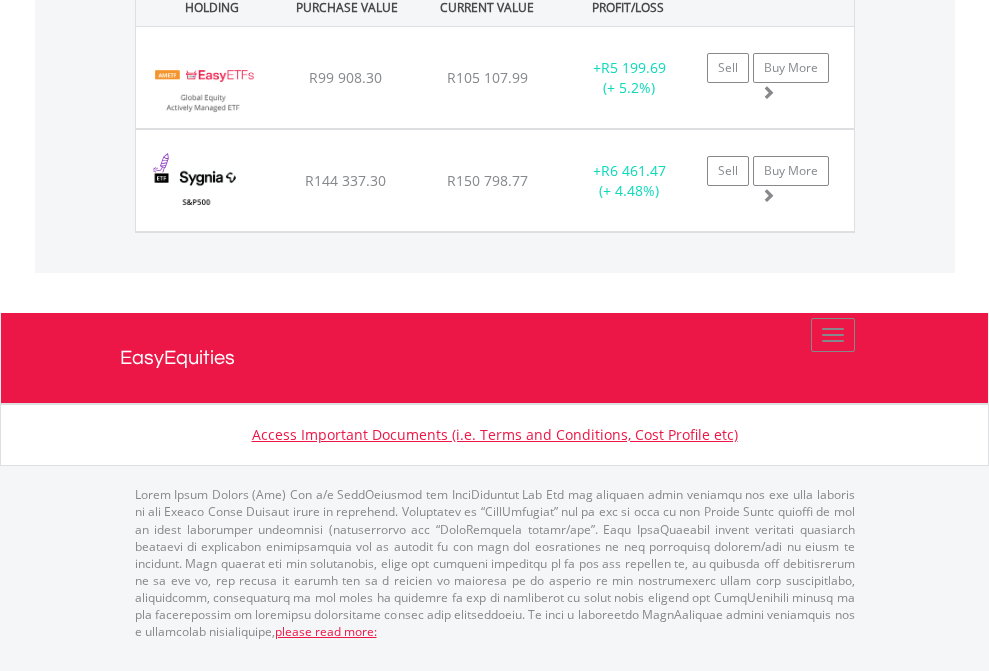 scroll, scrollTop: 144, scrollLeft: 0, axis: vertical 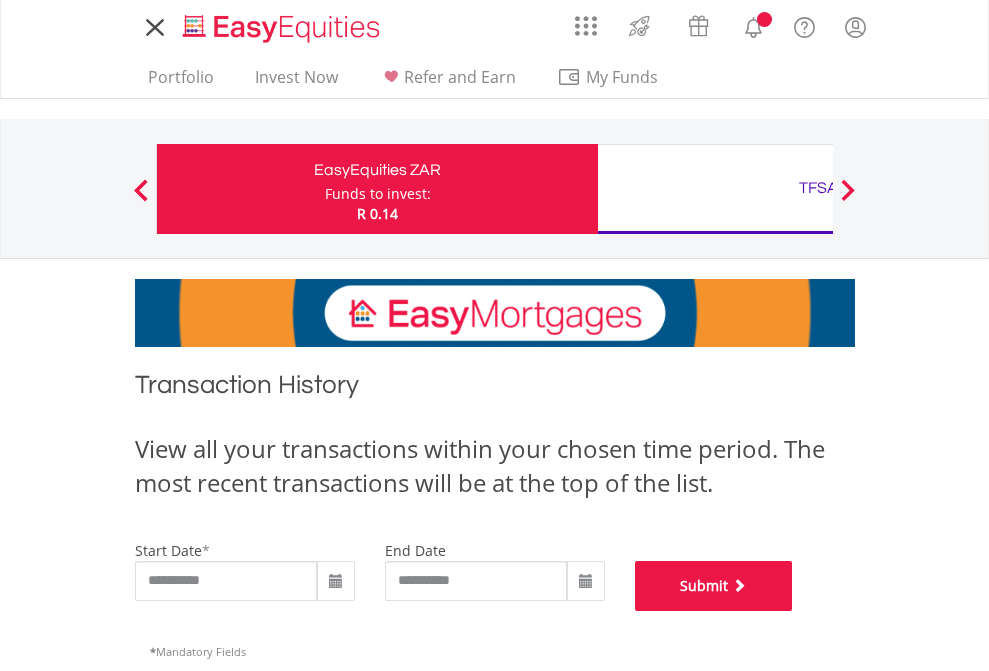 click on "Submit" at bounding box center (714, 586) 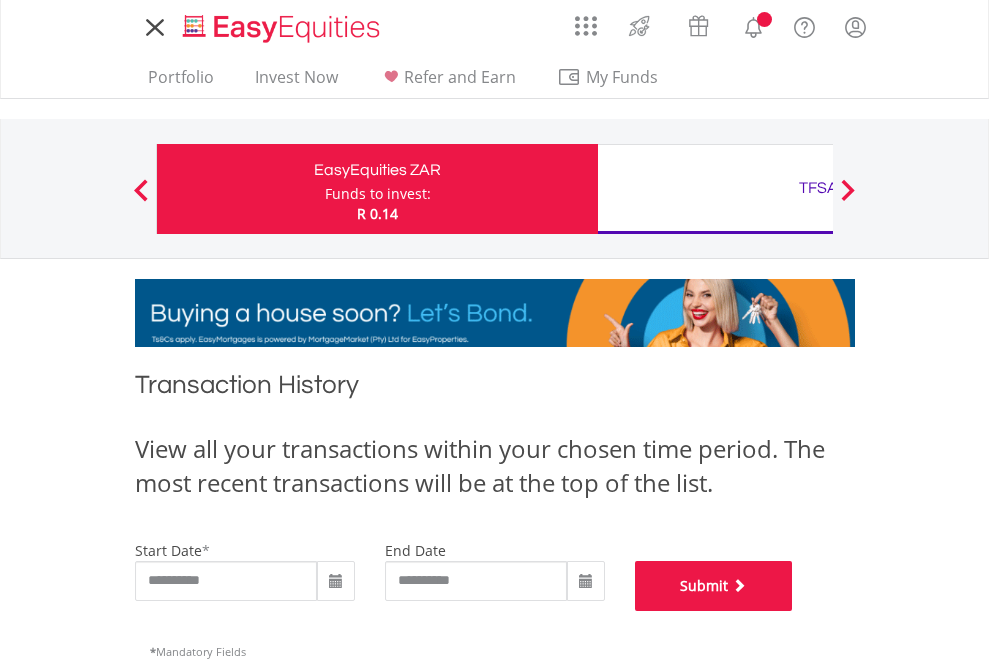 scroll, scrollTop: 811, scrollLeft: 0, axis: vertical 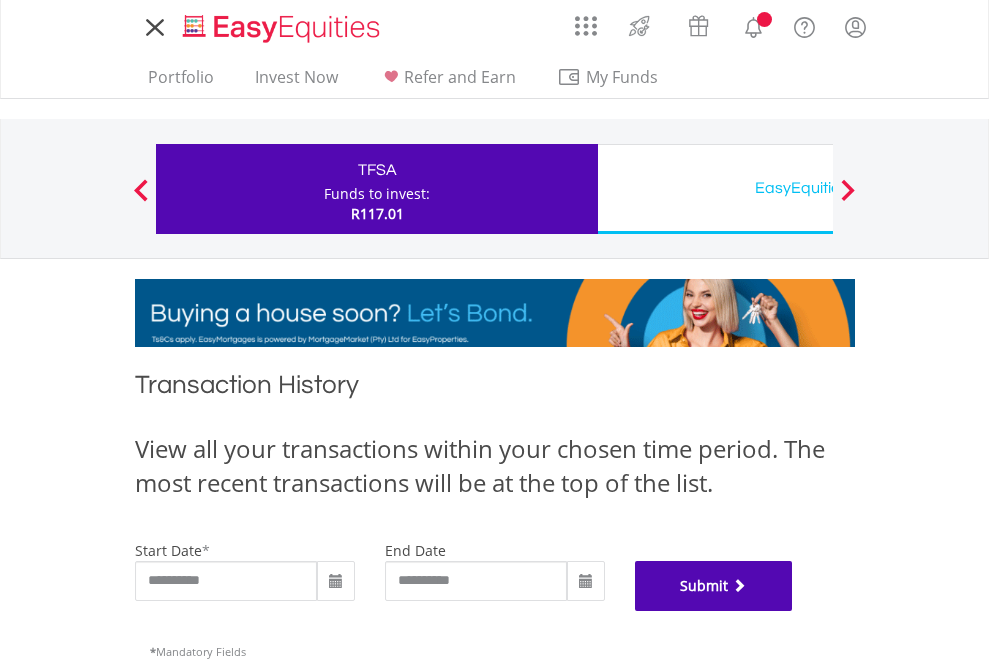 click on "Submit" at bounding box center [714, 586] 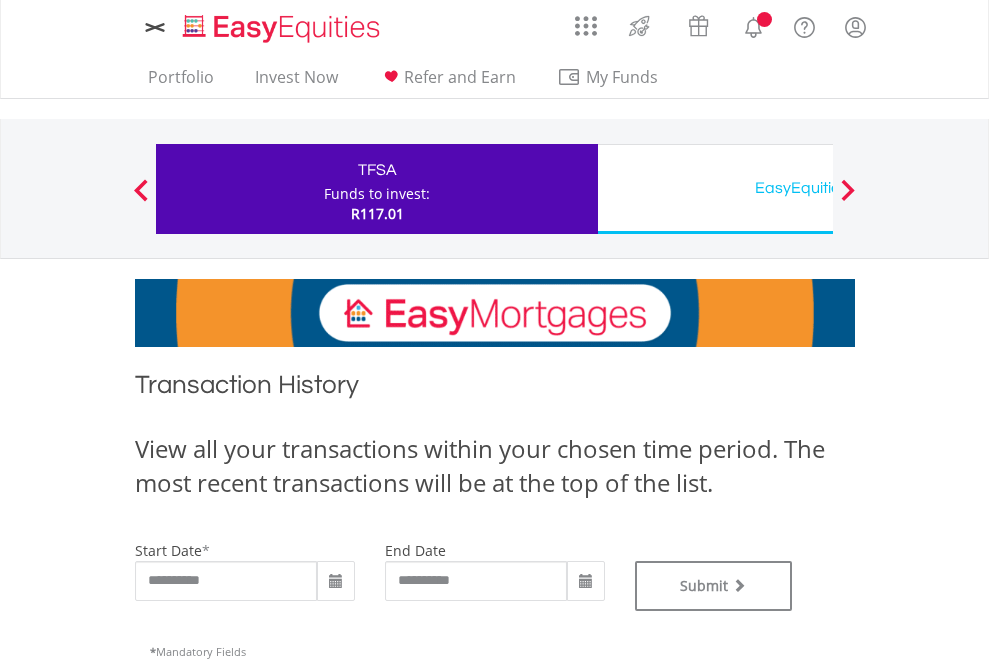 scroll, scrollTop: 0, scrollLeft: 0, axis: both 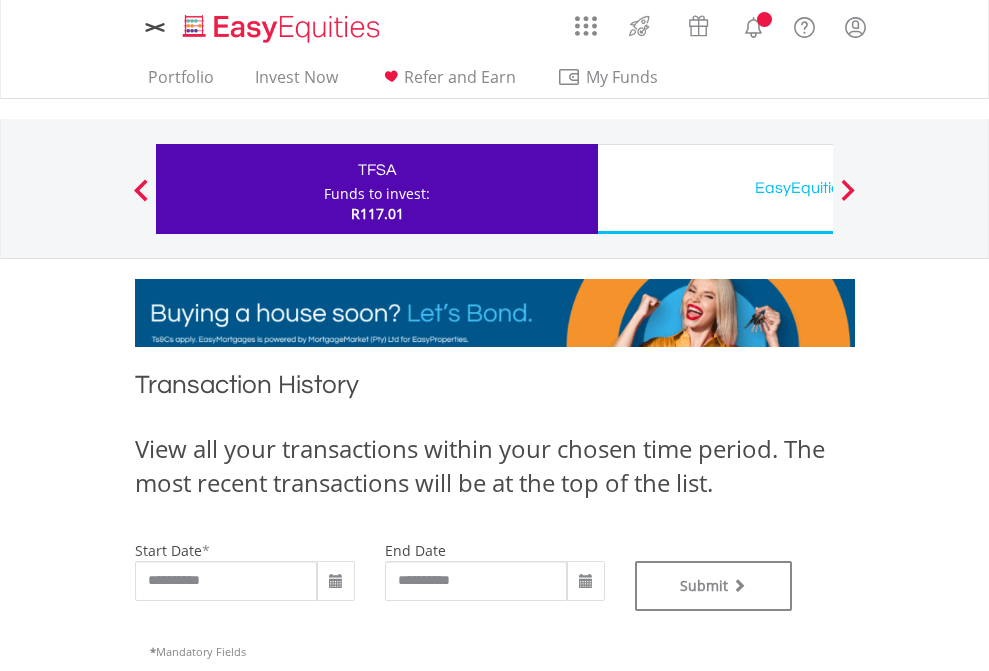 click on "EasyEquities USD" at bounding box center [818, 188] 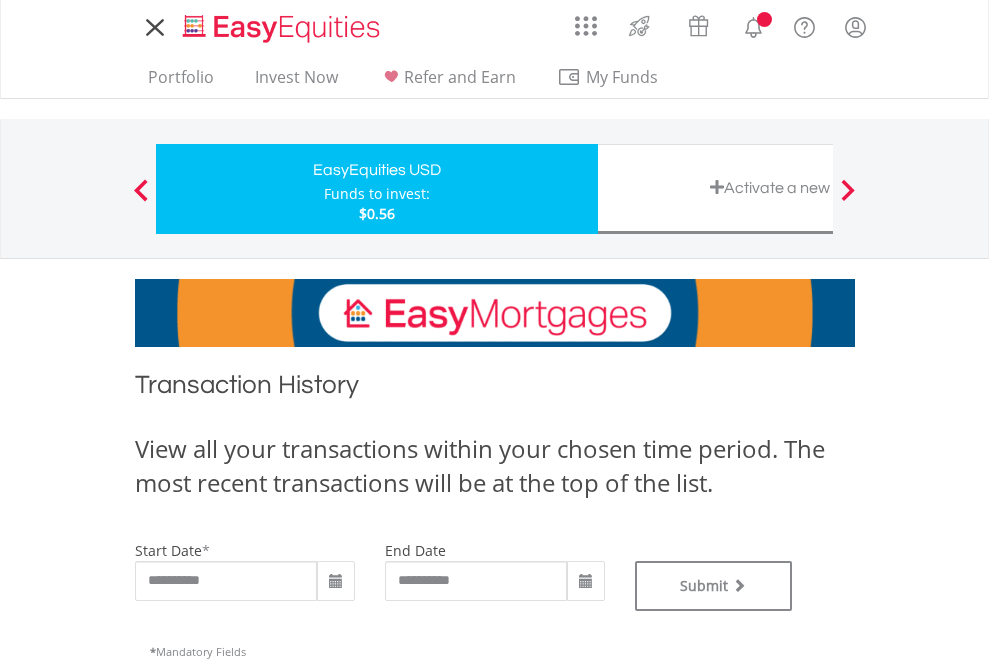 scroll, scrollTop: 0, scrollLeft: 0, axis: both 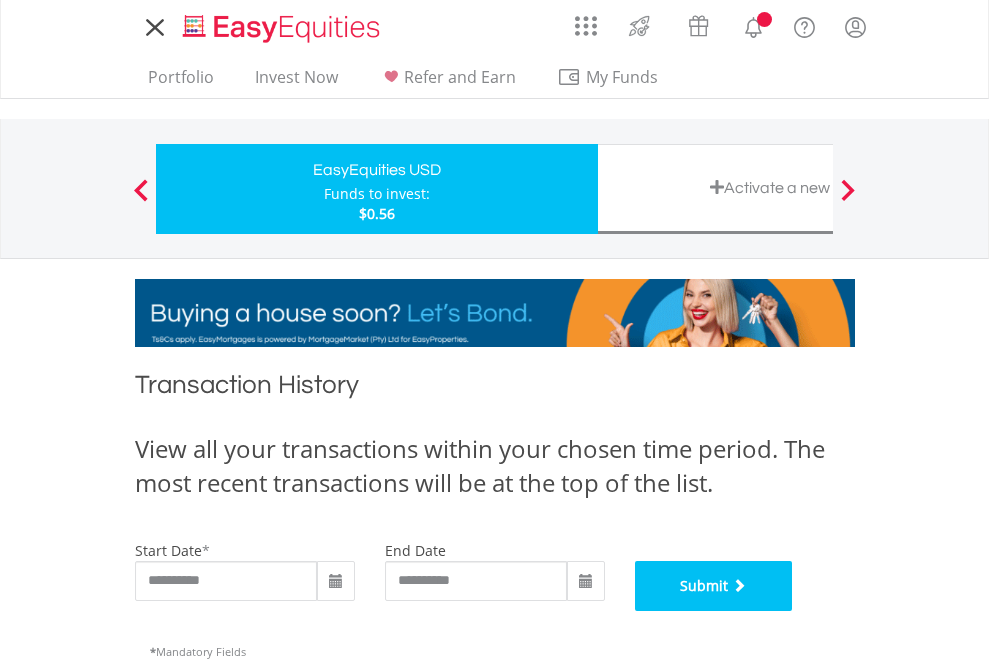 click on "Submit" at bounding box center [714, 586] 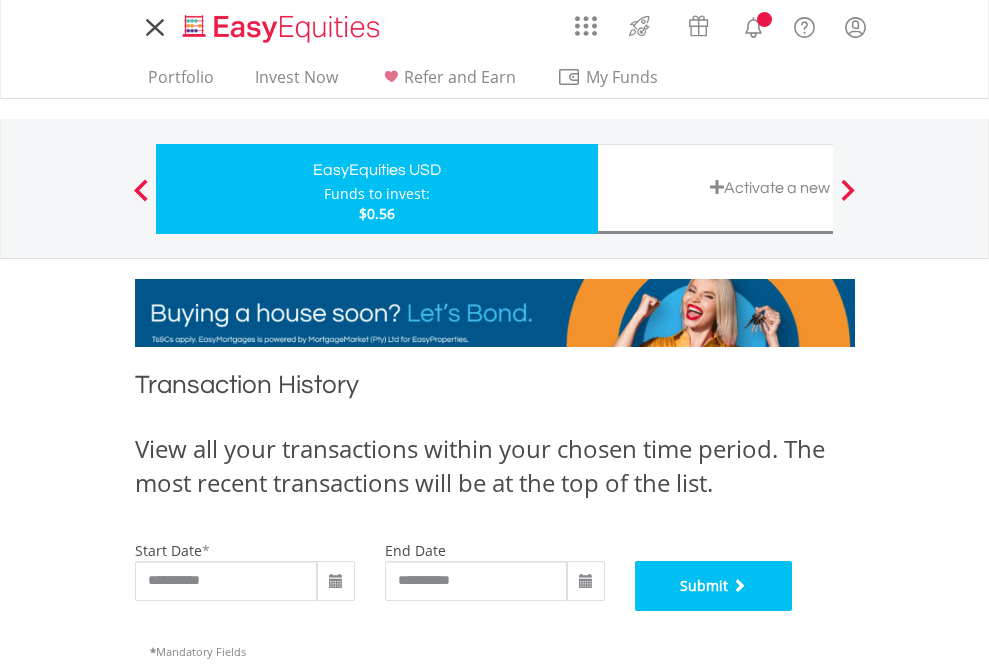 scroll, scrollTop: 811, scrollLeft: 0, axis: vertical 